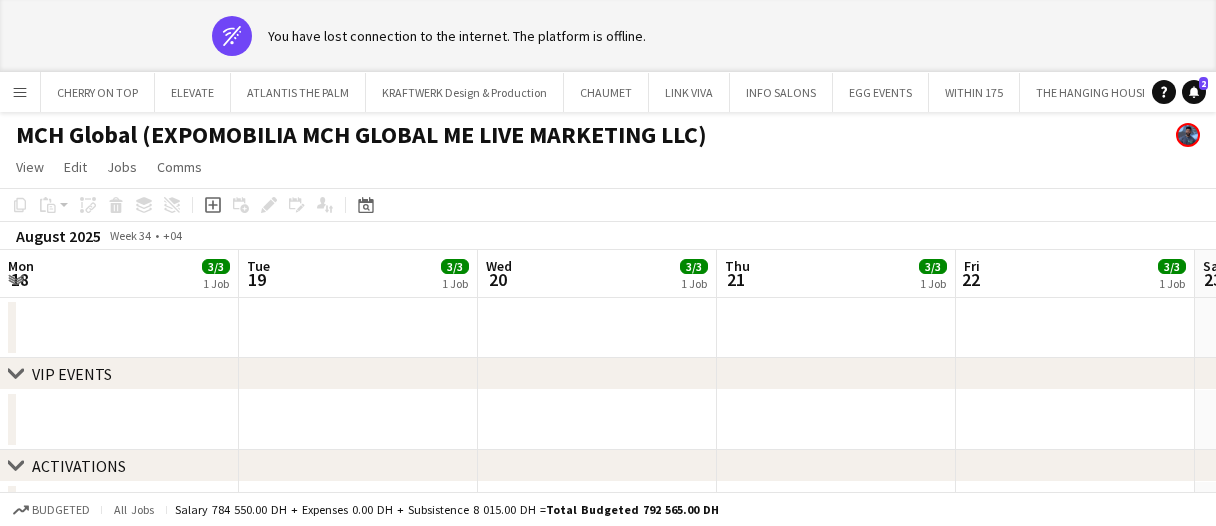 scroll, scrollTop: 0, scrollLeft: 0, axis: both 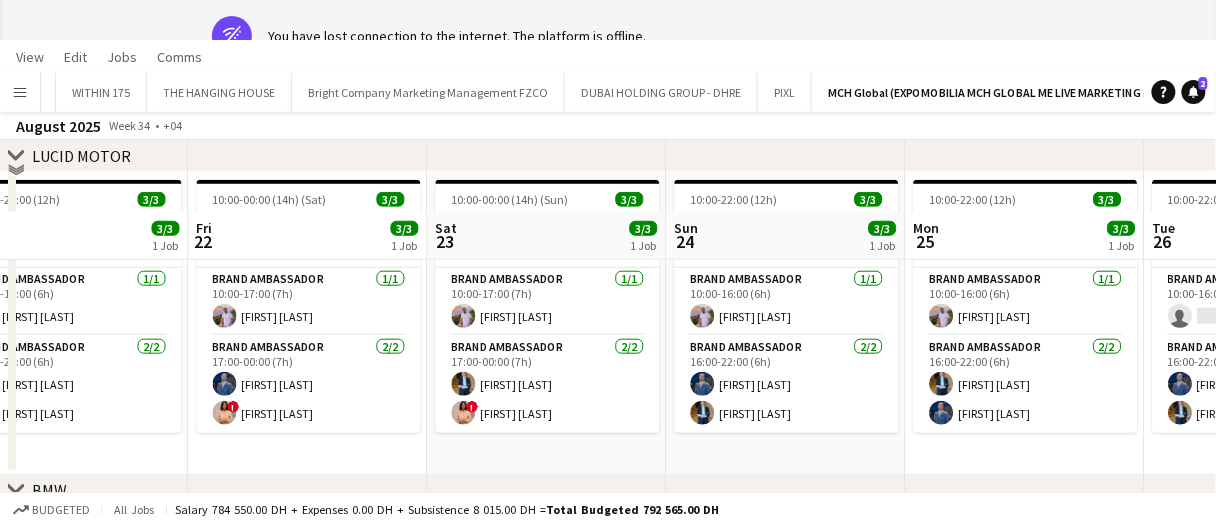 drag, startPoint x: 621, startPoint y: 466, endPoint x: 421, endPoint y: 491, distance: 201.55644 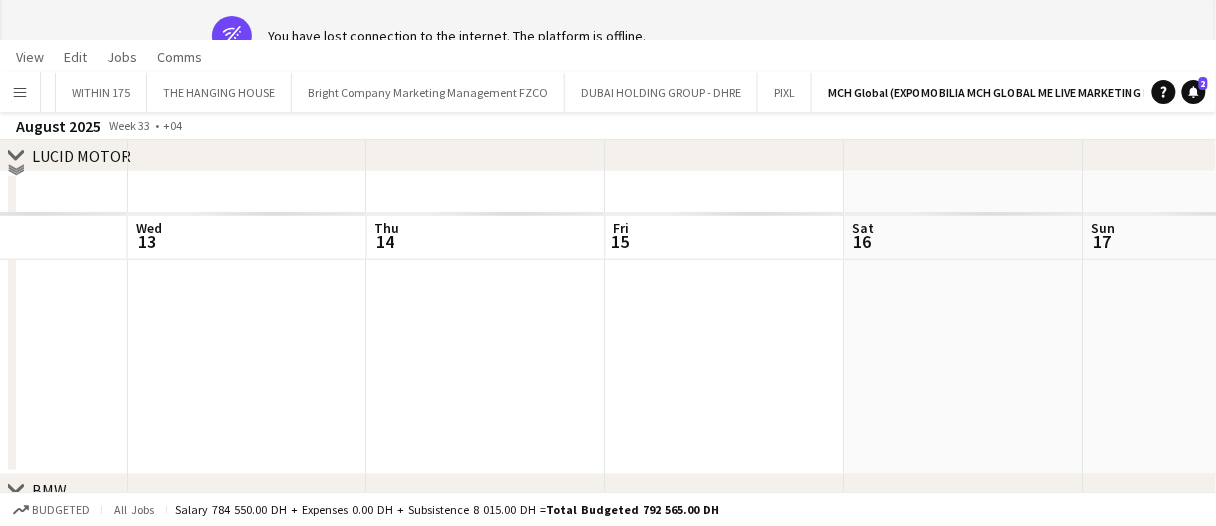 scroll, scrollTop: 0, scrollLeft: 569, axis: horizontal 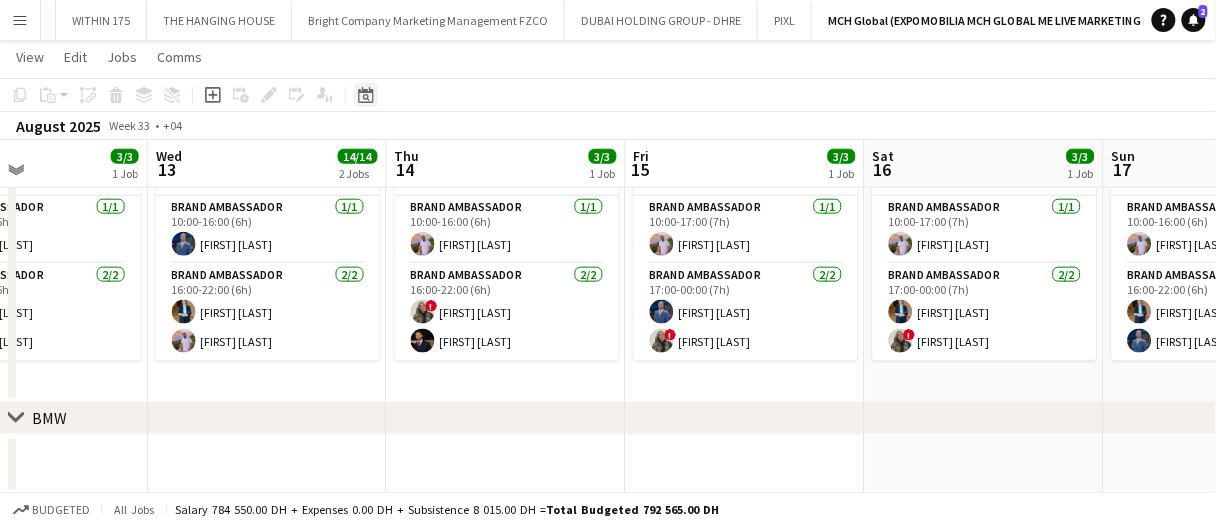 click on "Date picker" at bounding box center [366, 95] 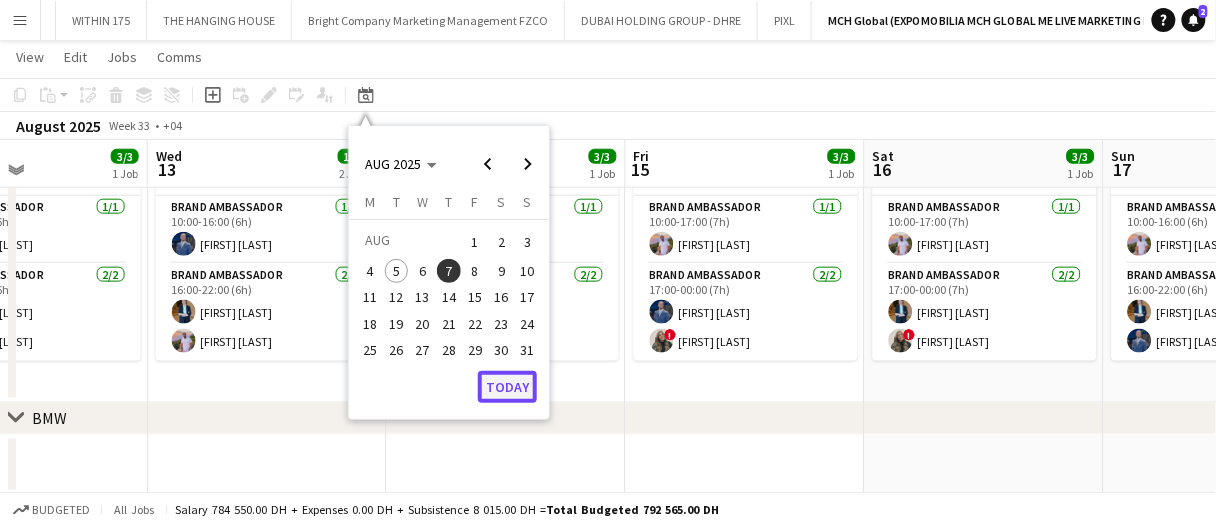 click on "Today" at bounding box center [507, 387] 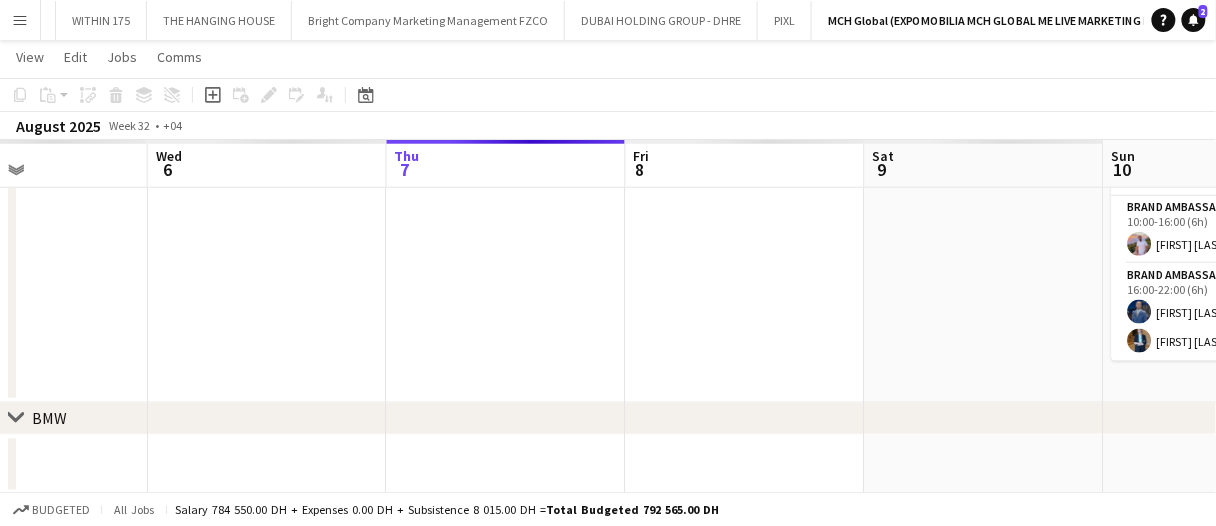 scroll, scrollTop: 0, scrollLeft: 687, axis: horizontal 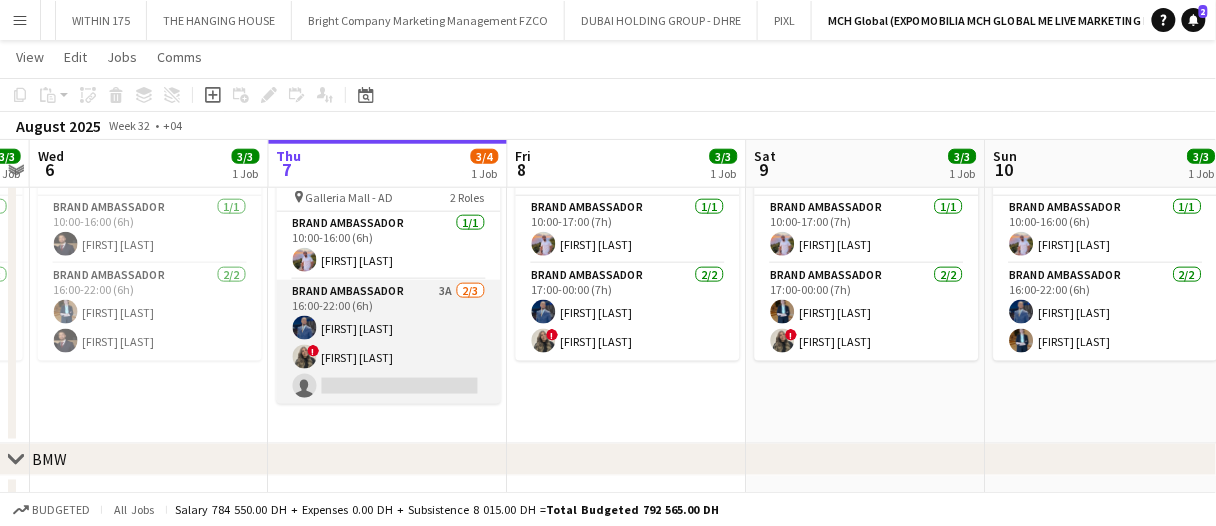 click on "Brand Ambassador    3A   2/3   16:00-22:00 (6h)
[FIRST] [LAST] ! [FIRST] [LAST]
single-neutral-actions" at bounding box center (389, 343) 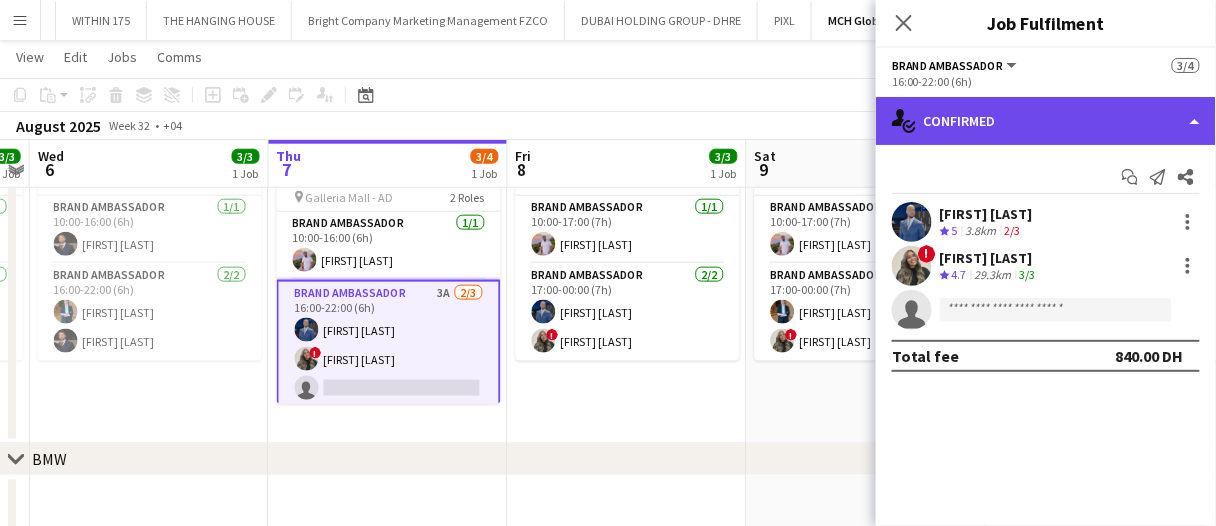 click on "single-neutral-actions-check-2
Confirmed" 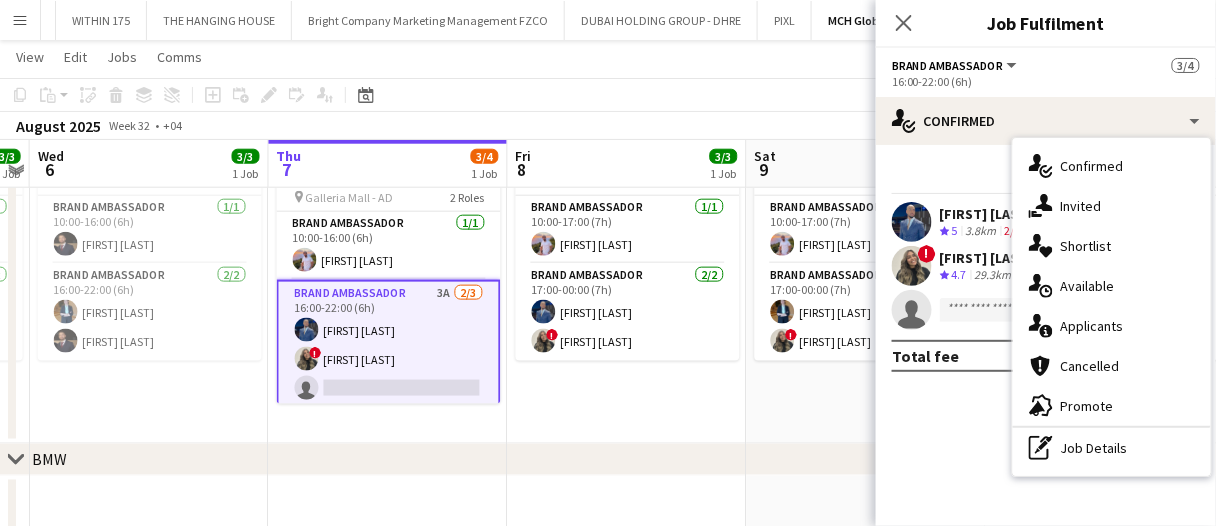 click on "single-neutral-actions-information
Applicants" at bounding box center (1112, 326) 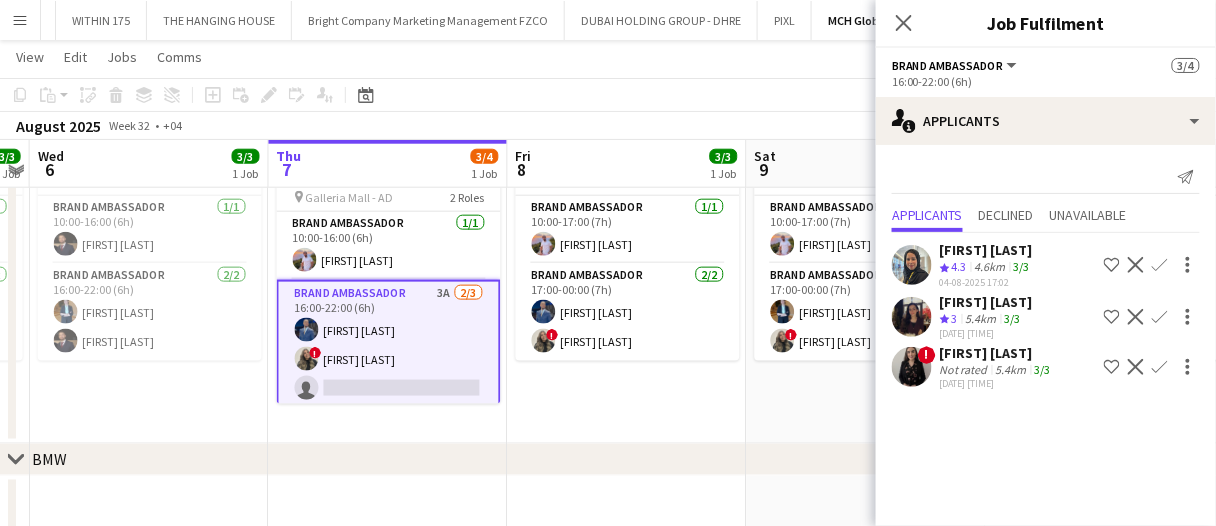 click on "Shortlist crew" at bounding box center (1112, 317) 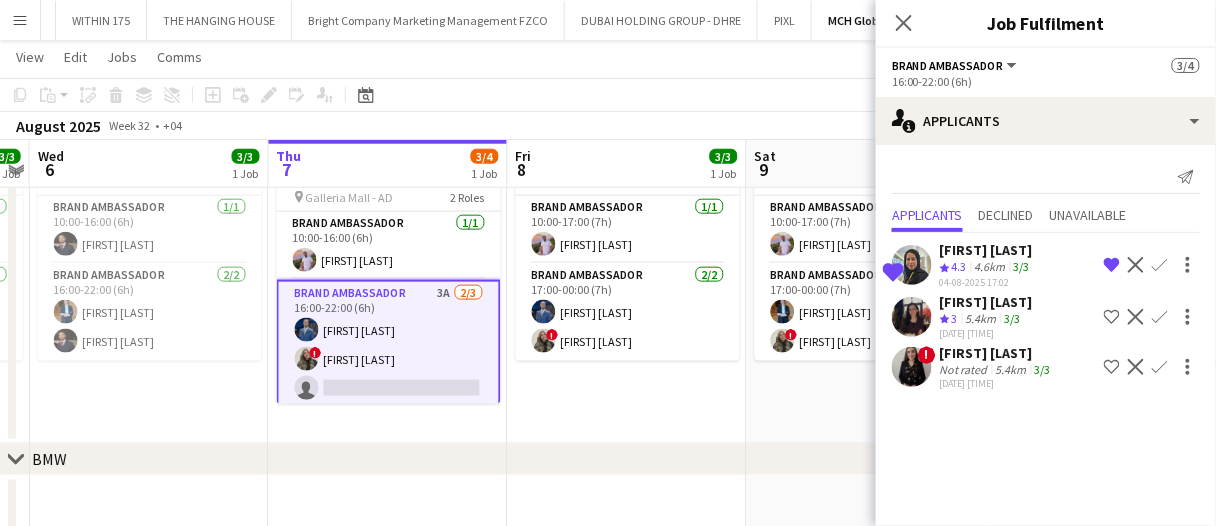 click on "[DATE] [TIME] ([DURATION]) ([DAY])   3/3   Lucid Motors Activation @ Galleria Mall
pin
Galleria Mall - AD   2 Roles   Brand Ambassador    1/1   10:00-17:00 (7h)
[FIRST] [LAST]  Brand Ambassador    2/2   17:00-00:00 (7h)
[FIRST] [LAST] ! [FIRST] [LAST]" at bounding box center (627, 272) 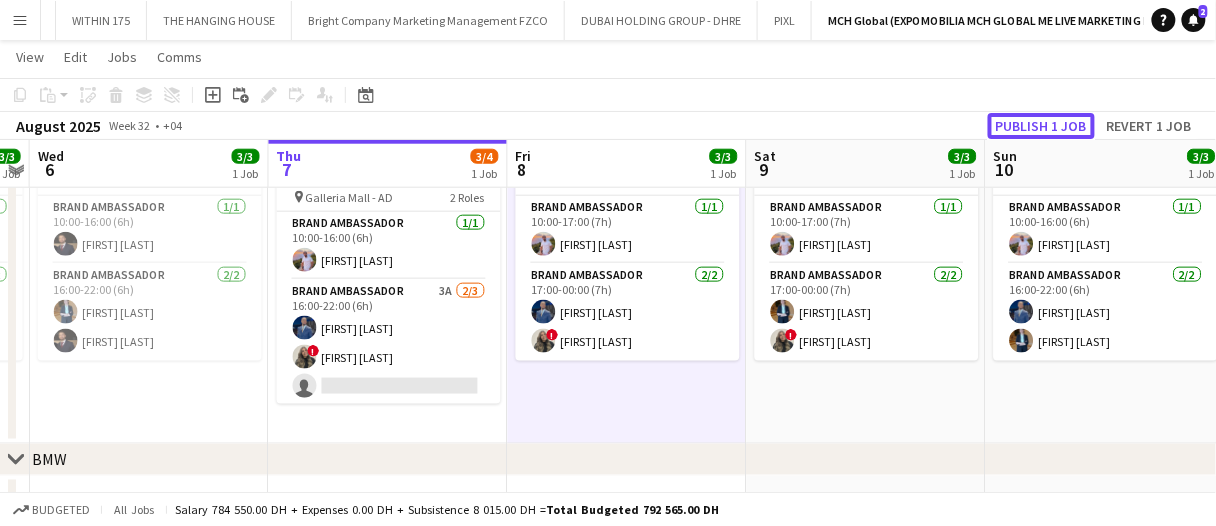 click on "Publish 1 job" 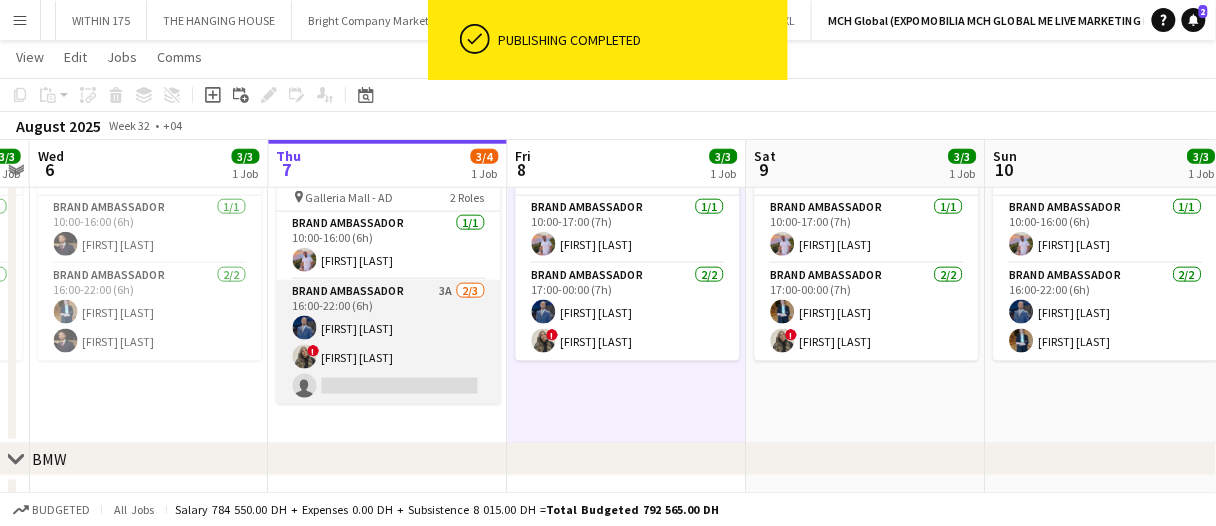 click on "Brand Ambassador    3A   2/3   16:00-22:00 (6h)
[FIRST] [LAST] ! [FIRST] [LAST]
single-neutral-actions" at bounding box center (389, 343) 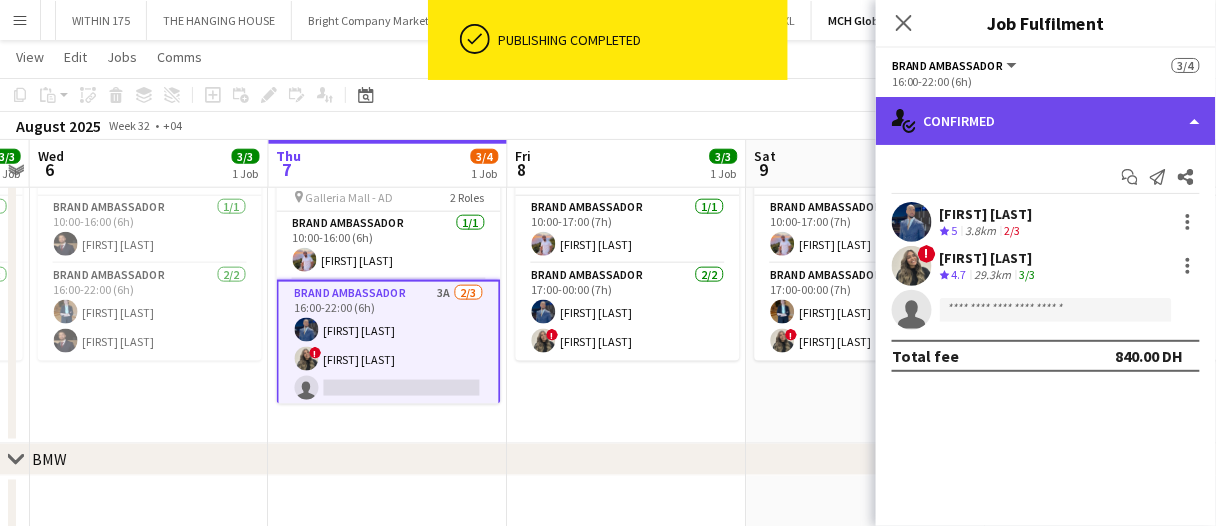 click on "single-neutral-actions-check-2
Confirmed" 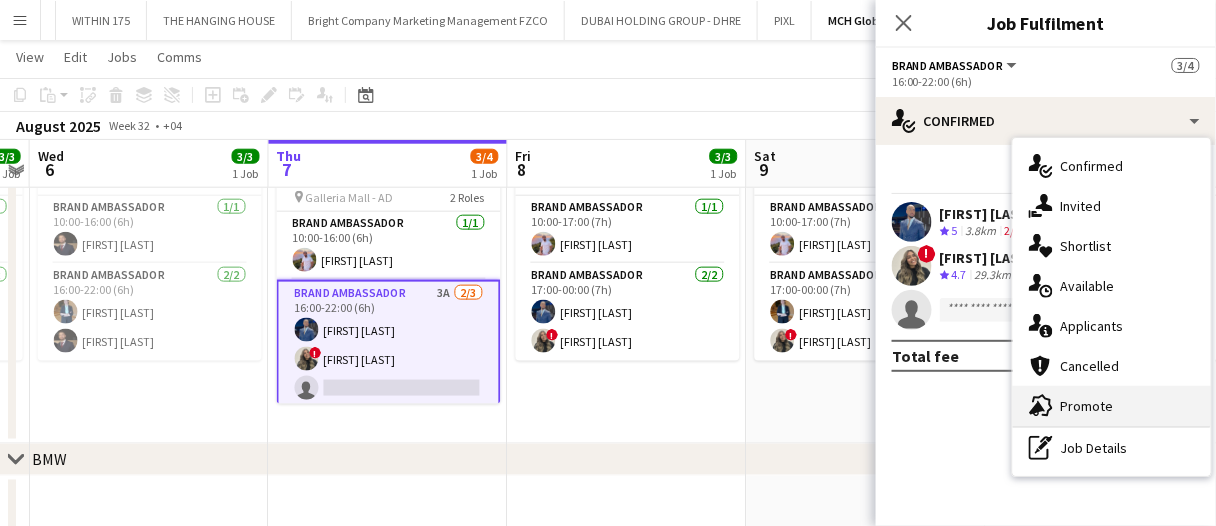 click on "advertising-megaphone
Promote" at bounding box center [1112, 406] 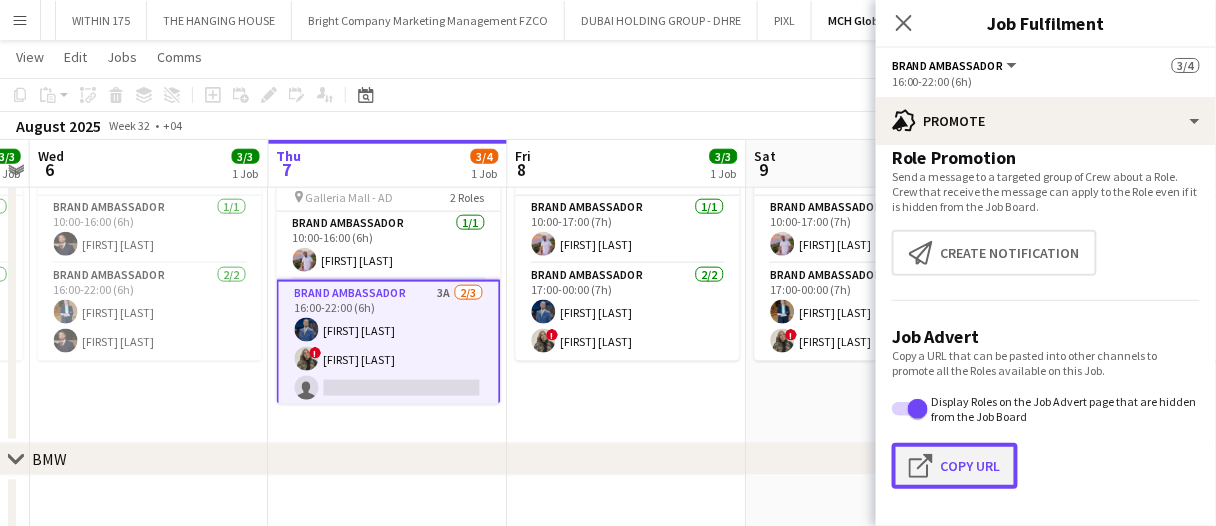 click on "Click to copy URL
Copy Url" at bounding box center (955, 466) 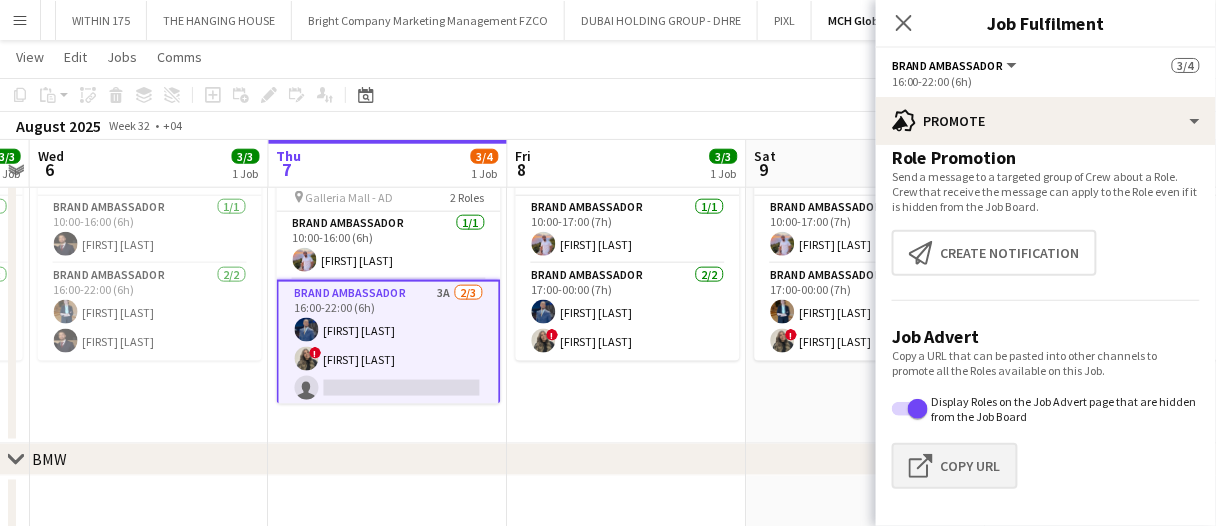 scroll, scrollTop: 101, scrollLeft: 0, axis: vertical 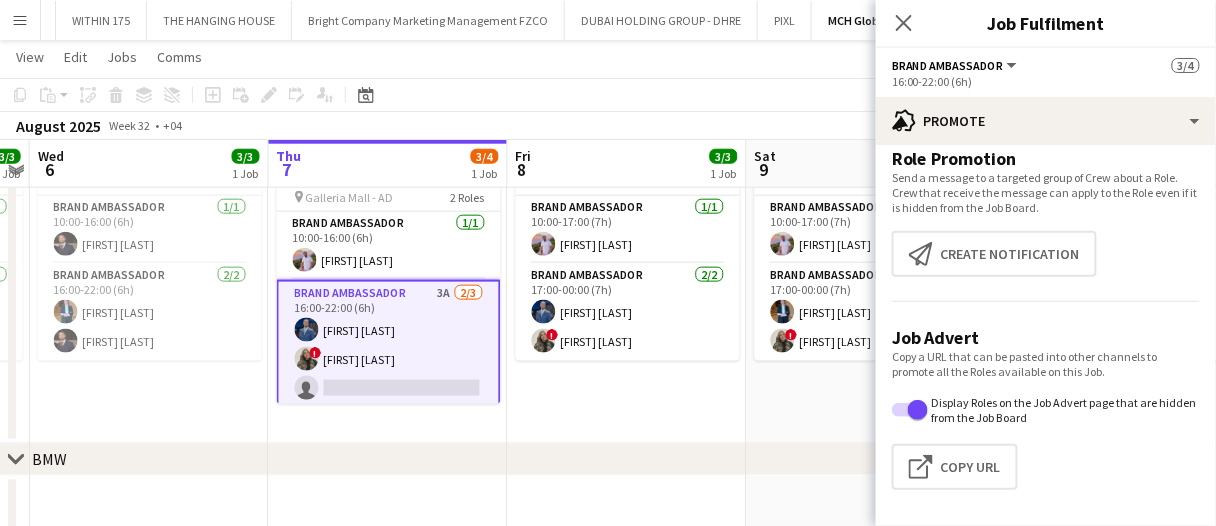 click on "View  Day view expanded Day view collapsed Month view Date picker Jump to today Expand Linked Jobs Collapse Linked Jobs  Edit  Copy Ctrl+C  Paste  Without Crew Ctrl+V With Crew Ctrl+Shift+V Paste as linked job  Group  Group Ungroup  Jobs  New Job Edit Job Delete Job New Linked Job Edit Linked Jobs Job fulfilment Promote Role Copy Role URL  Comms  Notify confirmed crew Create chat" 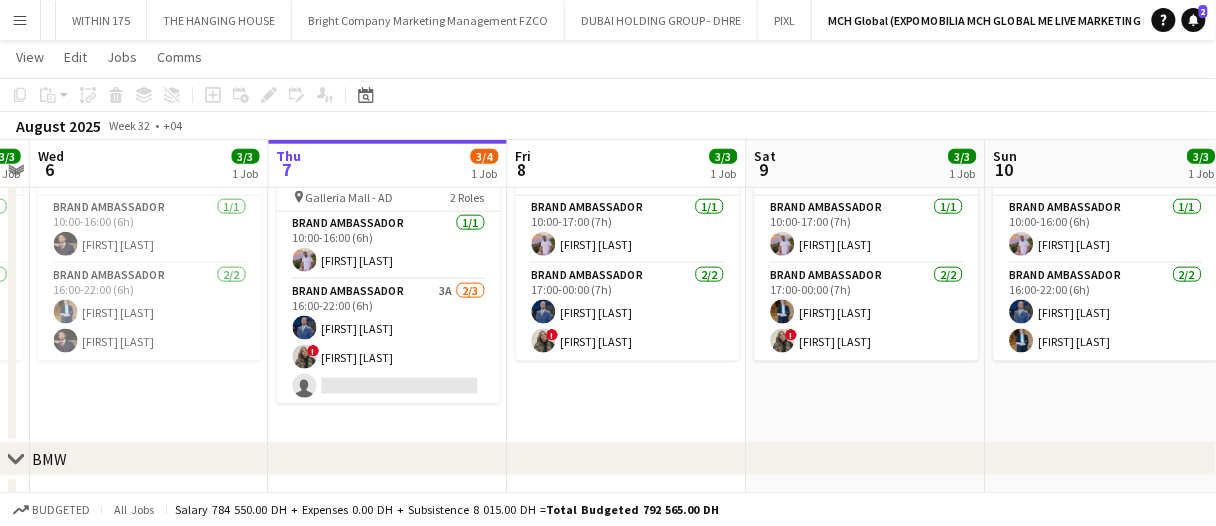 click on "[DATE] [TIME] ([DURATION]) ([DAY])   3/3   Lucid Motors Activation @ Galleria Mall
pin
Galleria Mall - AD   2 Roles   Brand Ambassador    1/1   10:00-17:00 (7h)
[FIRST] [LAST]  Brand Ambassador    2/2   17:00-00:00 (7h)
[FIRST] [LAST] ! [FIRST] [LAST]" at bounding box center [627, 272] 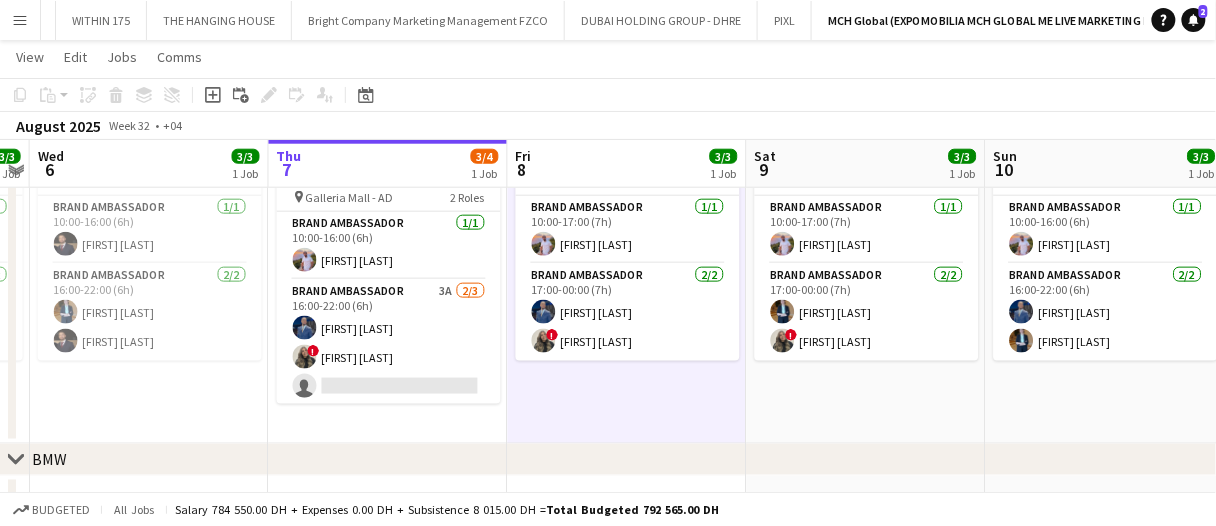 click on "[DATE] [TIME] ([DURATION]) ([DAY])   3/3   Lucid Motors Activation @ Galleria Mall
pin
Galleria Mall - AD   2 Roles   Brand Ambassador    1/1   10:00-17:00 (7h)
[FIRST] [LAST]  Brand Ambassador    2/2   17:00-00:00 (7h)
[FIRST] [LAST] ! [FIRST] [LAST]" at bounding box center (627, 272) 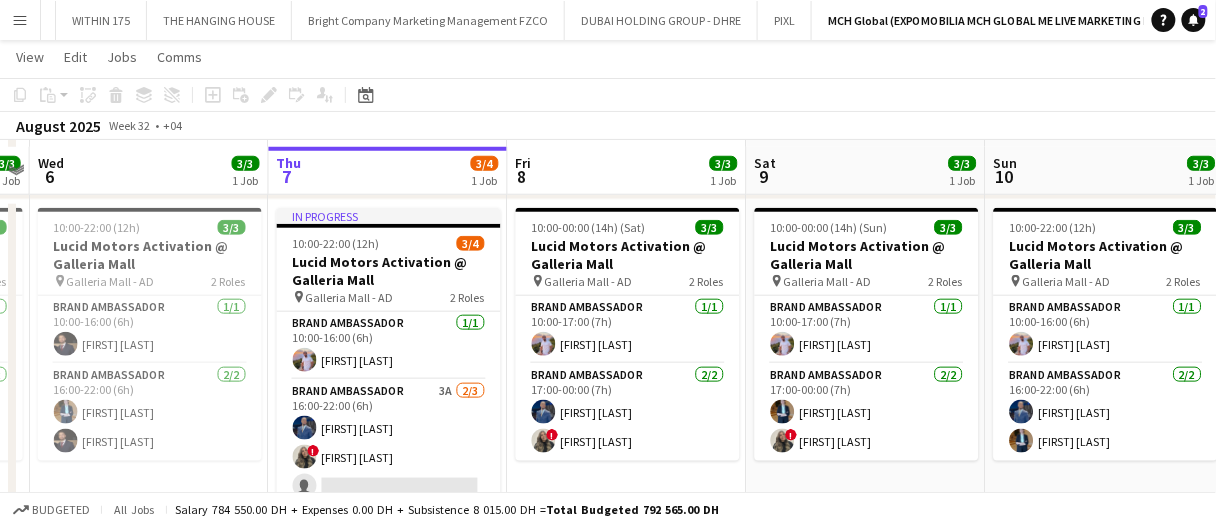 scroll, scrollTop: 476, scrollLeft: 0, axis: vertical 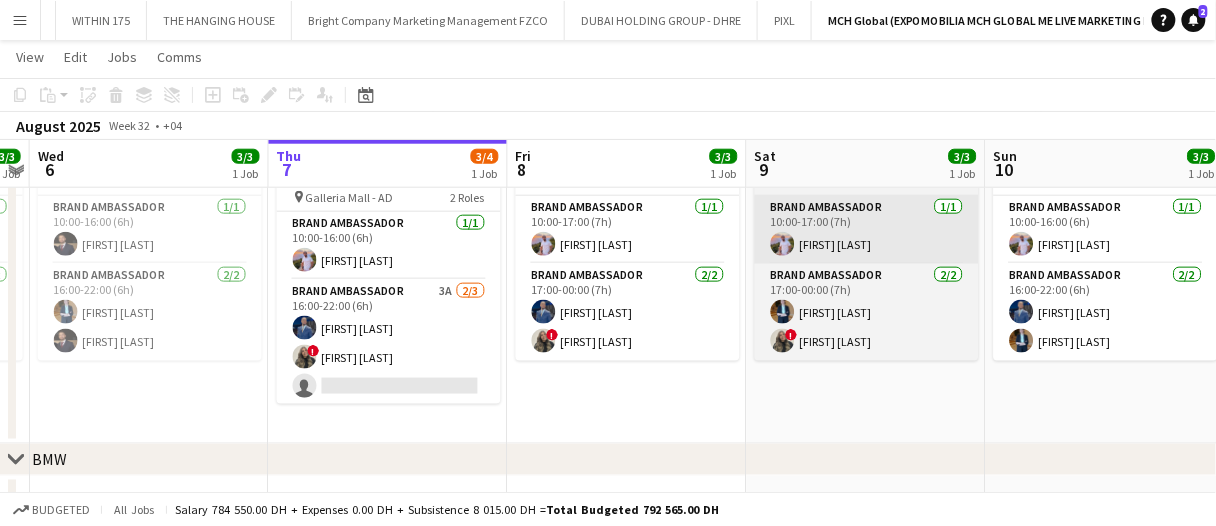 drag, startPoint x: 379, startPoint y: 317, endPoint x: 802, endPoint y: 246, distance: 428.91724 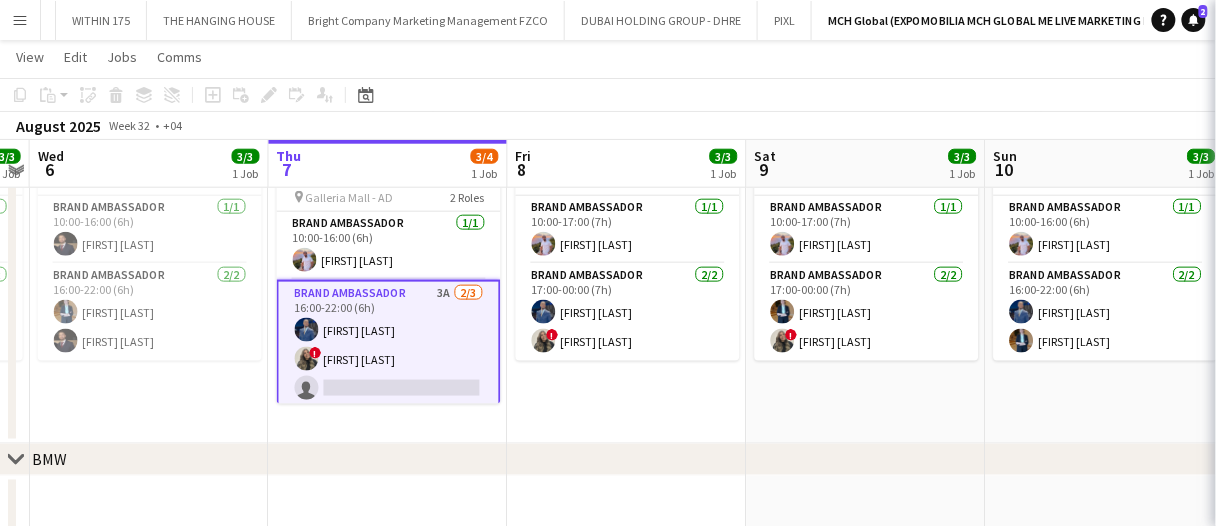 scroll, scrollTop: 0, scrollLeft: 686, axis: horizontal 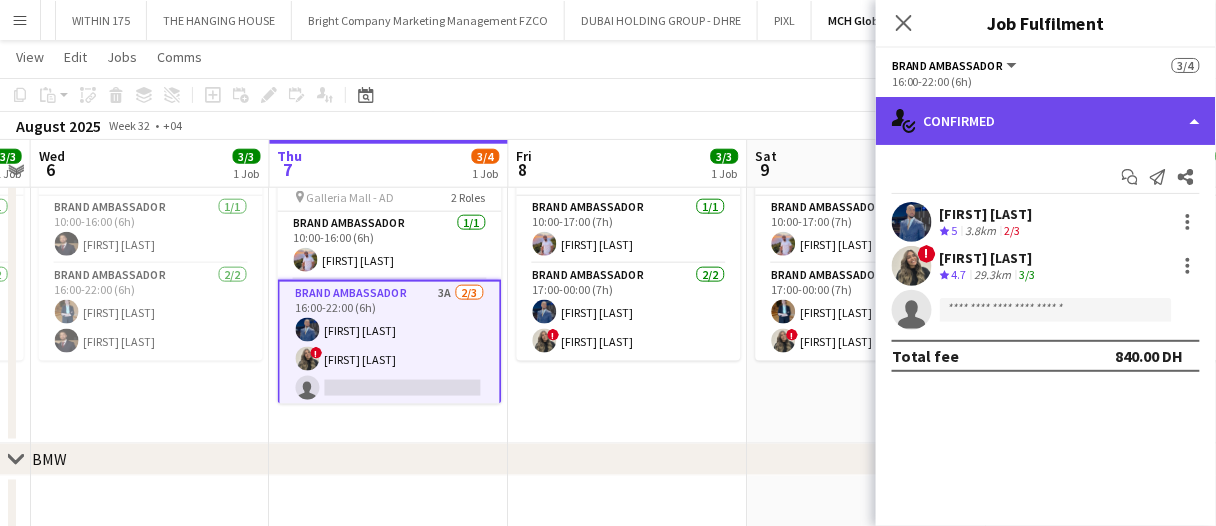 click on "single-neutral-actions-check-2
Confirmed" 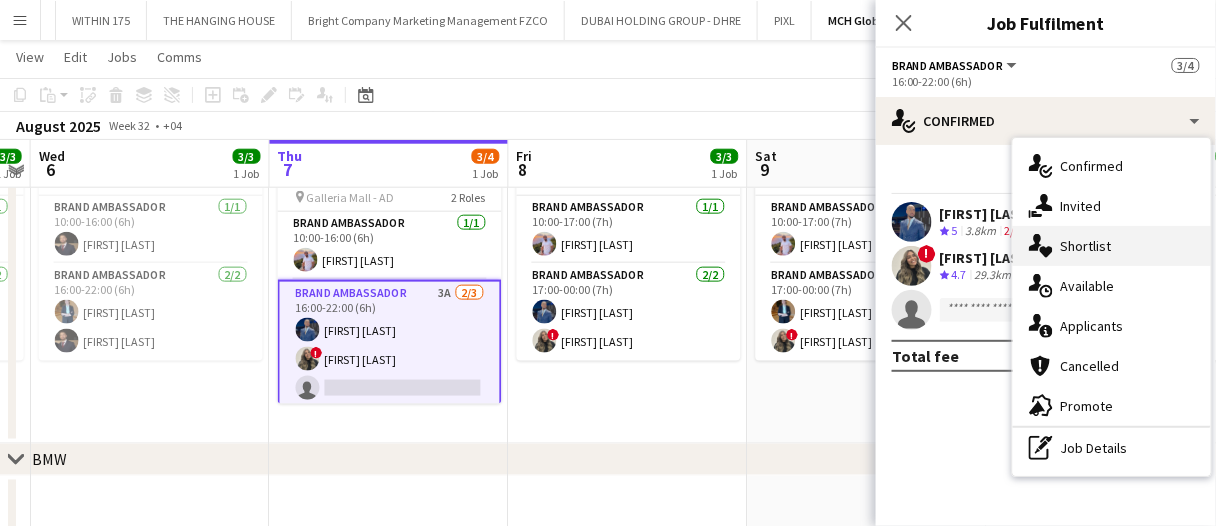 click on "single-neutral-actions-heart
Shortlist" at bounding box center [1112, 246] 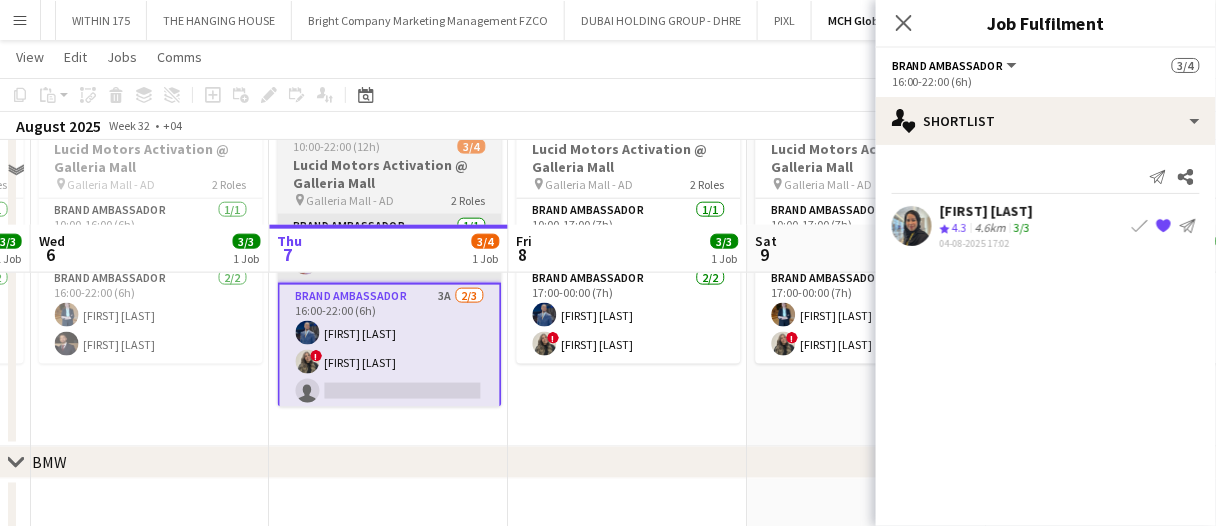 scroll, scrollTop: 376, scrollLeft: 0, axis: vertical 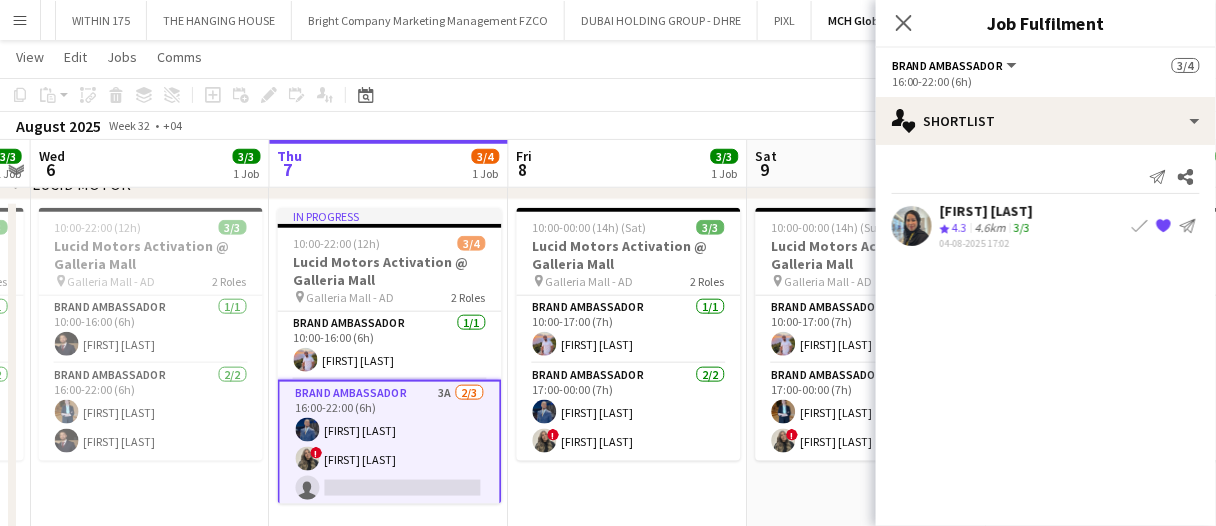 click on "Fri   8   3/3   1 Job" at bounding box center [628, 164] 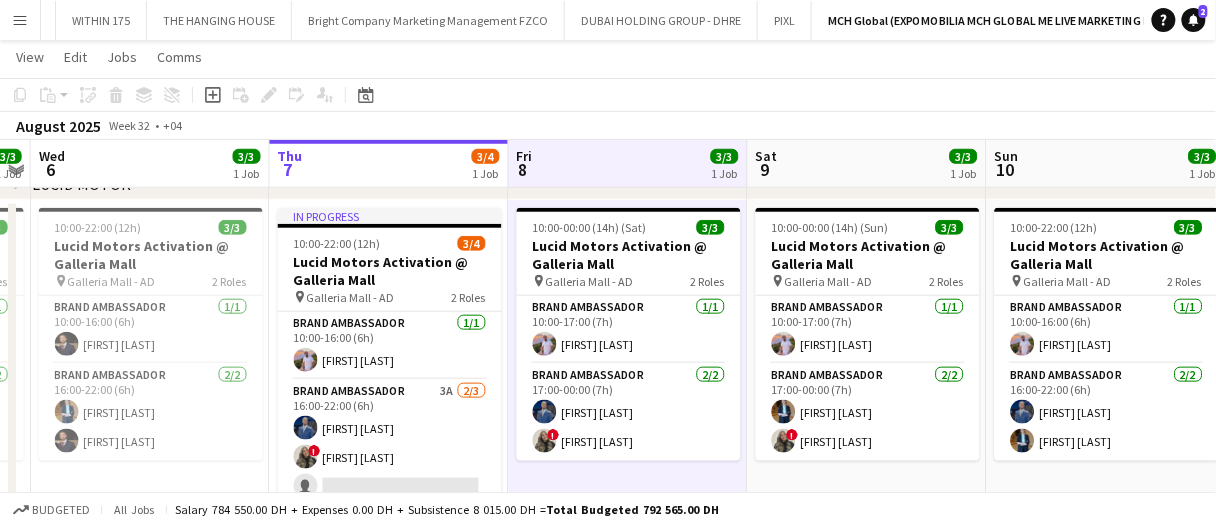 scroll, scrollTop: 0, scrollLeft: 0, axis: both 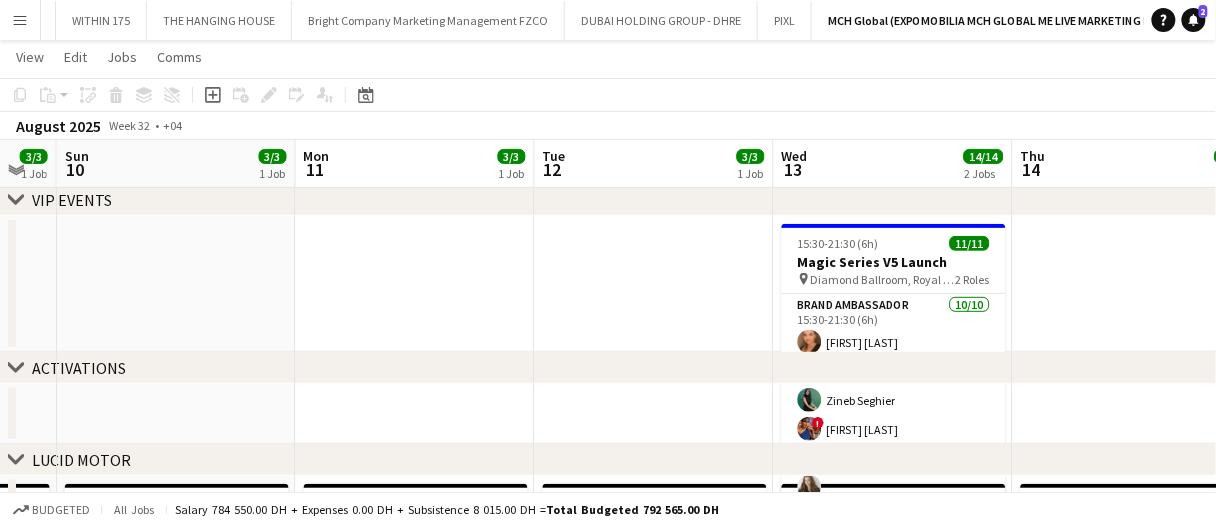 drag, startPoint x: 1084, startPoint y: 284, endPoint x: 1098, endPoint y: 283, distance: 14.035668 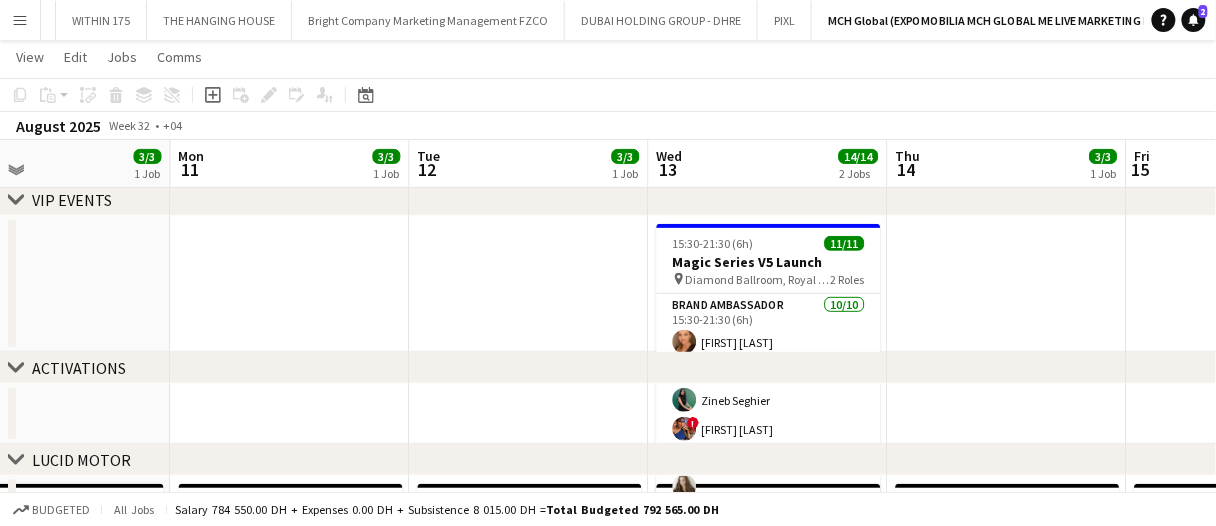 scroll, scrollTop: 0, scrollLeft: 839, axis: horizontal 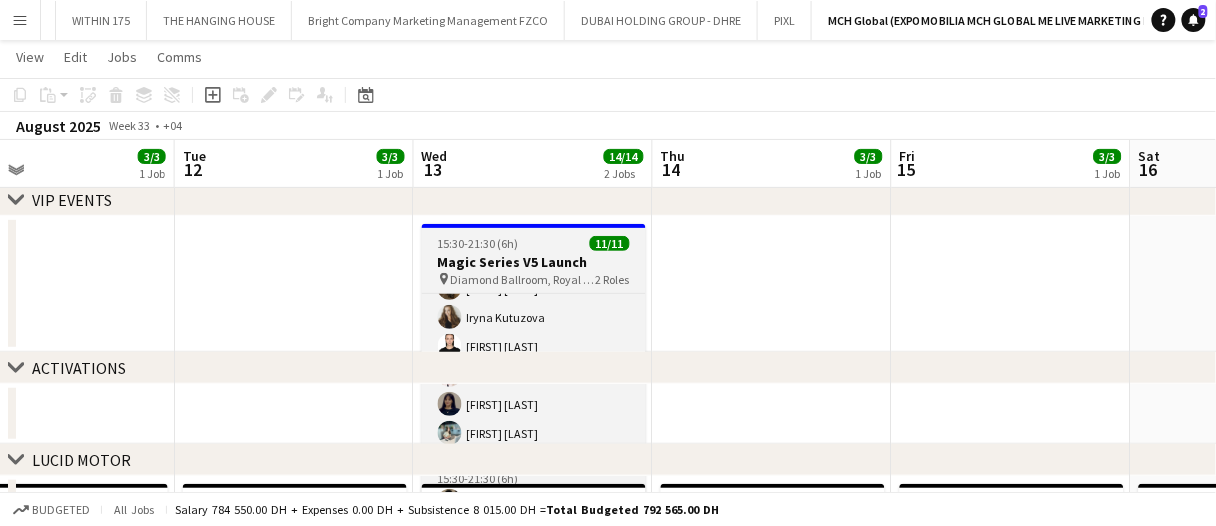 click on "Diamond Ballroom, Royal Atlantis, Dubai" at bounding box center [523, 279] 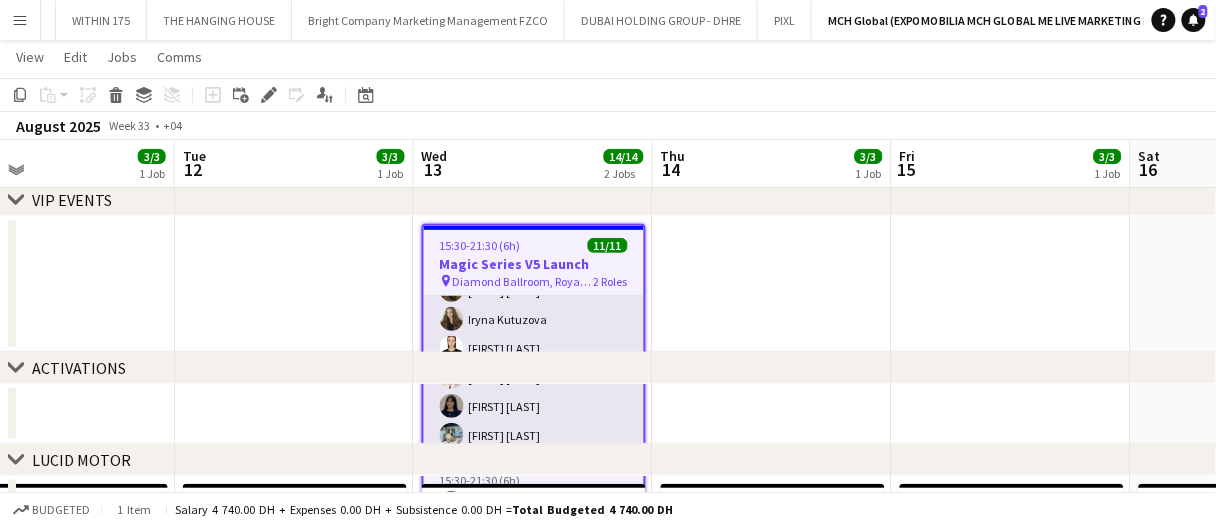 click on "Brand Ambassador    10/10   15:30-21:30 (6h)
[FIRST] [LAST] [FIRST] [LAST] [FIRST] [LAST] ! [FIRST] [LAST] [FIRST] [LAST] [FIRST] [LAST] [FIRST] [LAST] [FIRST] [LAST] [FIRST] [LAST]" at bounding box center [534, 290] 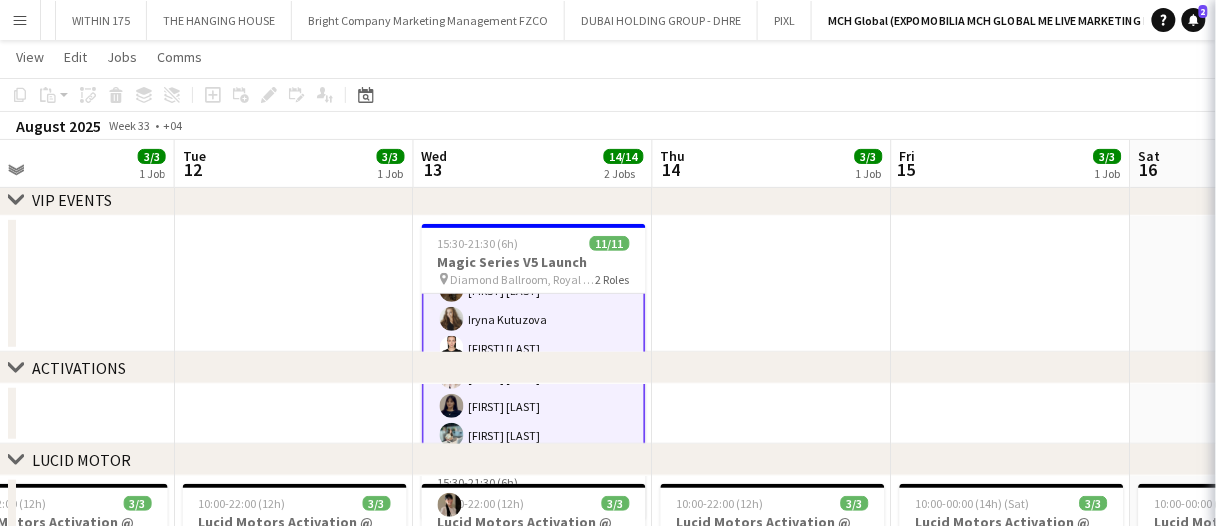 scroll, scrollTop: 172, scrollLeft: 0, axis: vertical 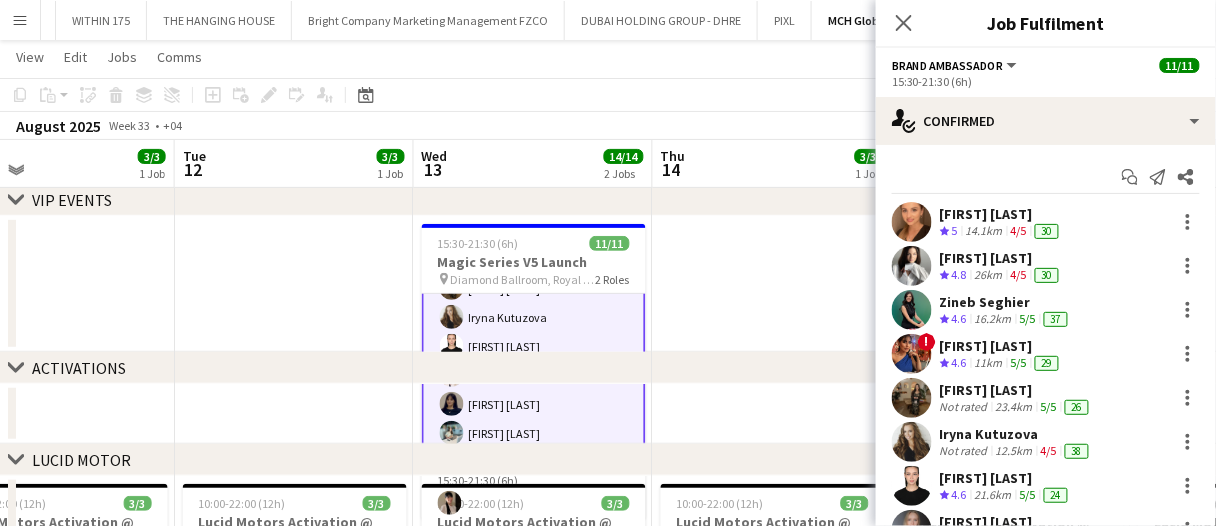click on "chevron-right
ACTIVATIONS" 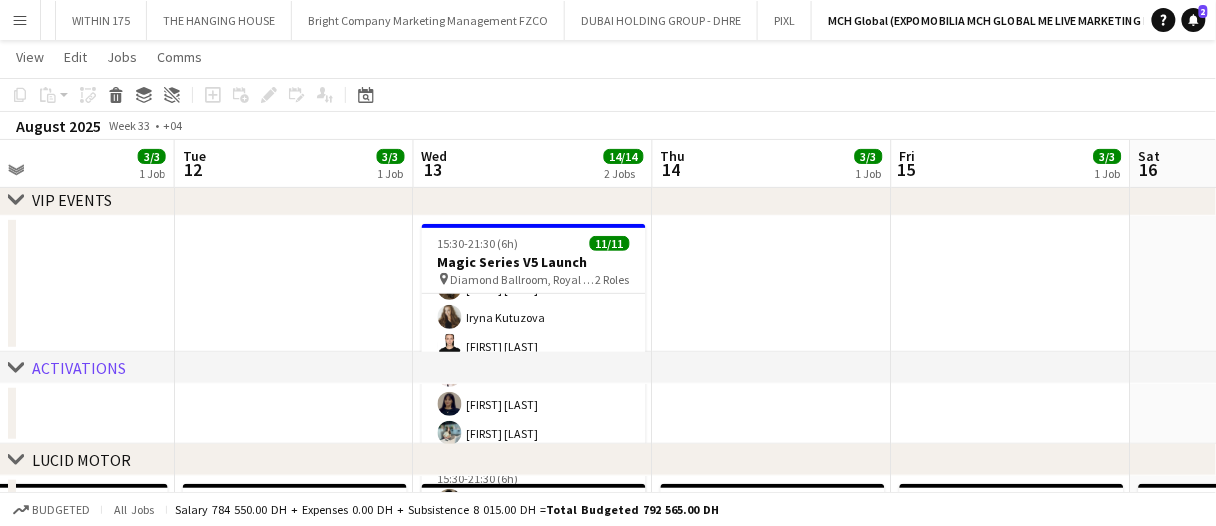 scroll, scrollTop: 200, scrollLeft: 0, axis: vertical 